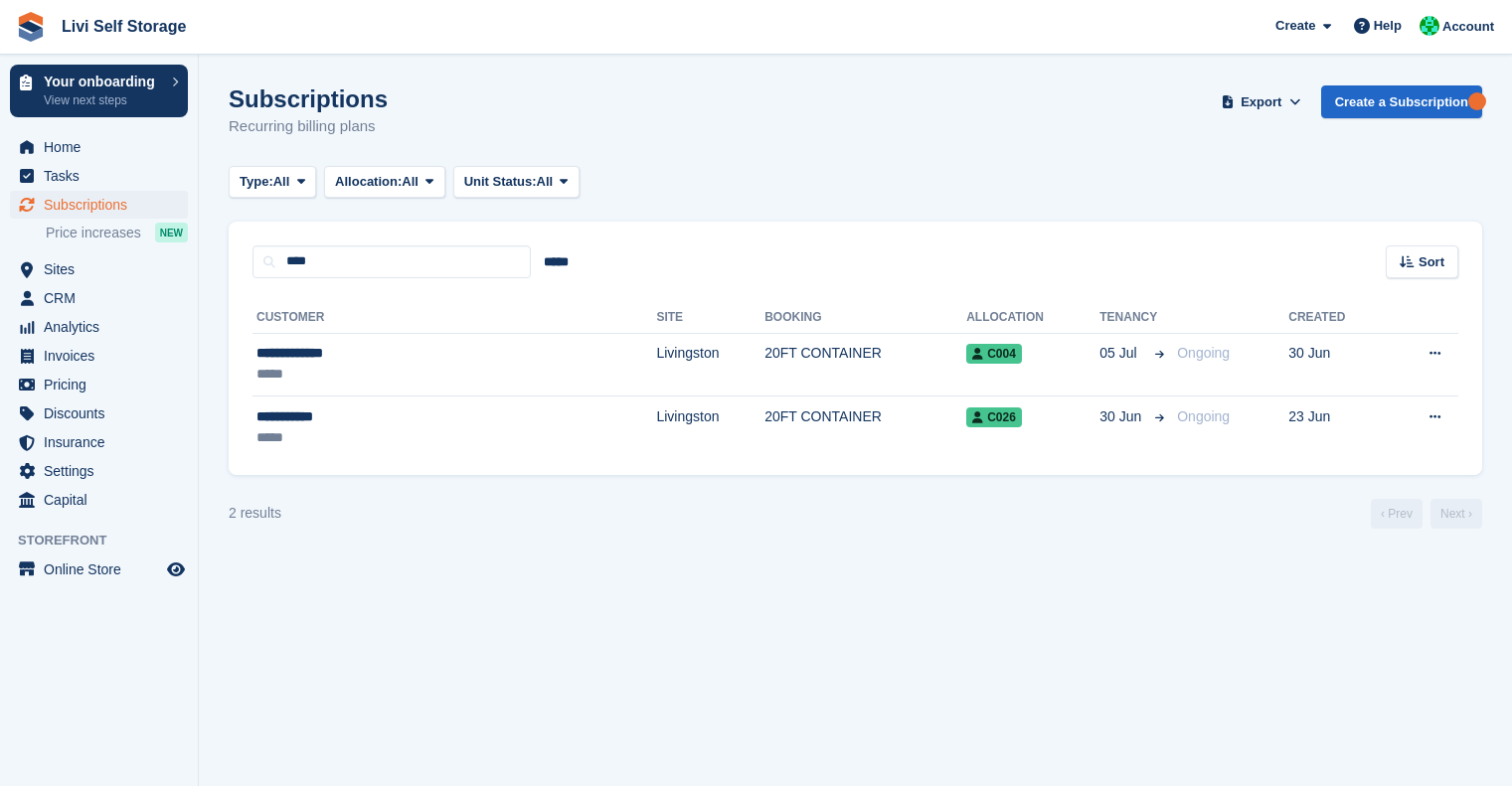 scroll, scrollTop: 0, scrollLeft: 0, axis: both 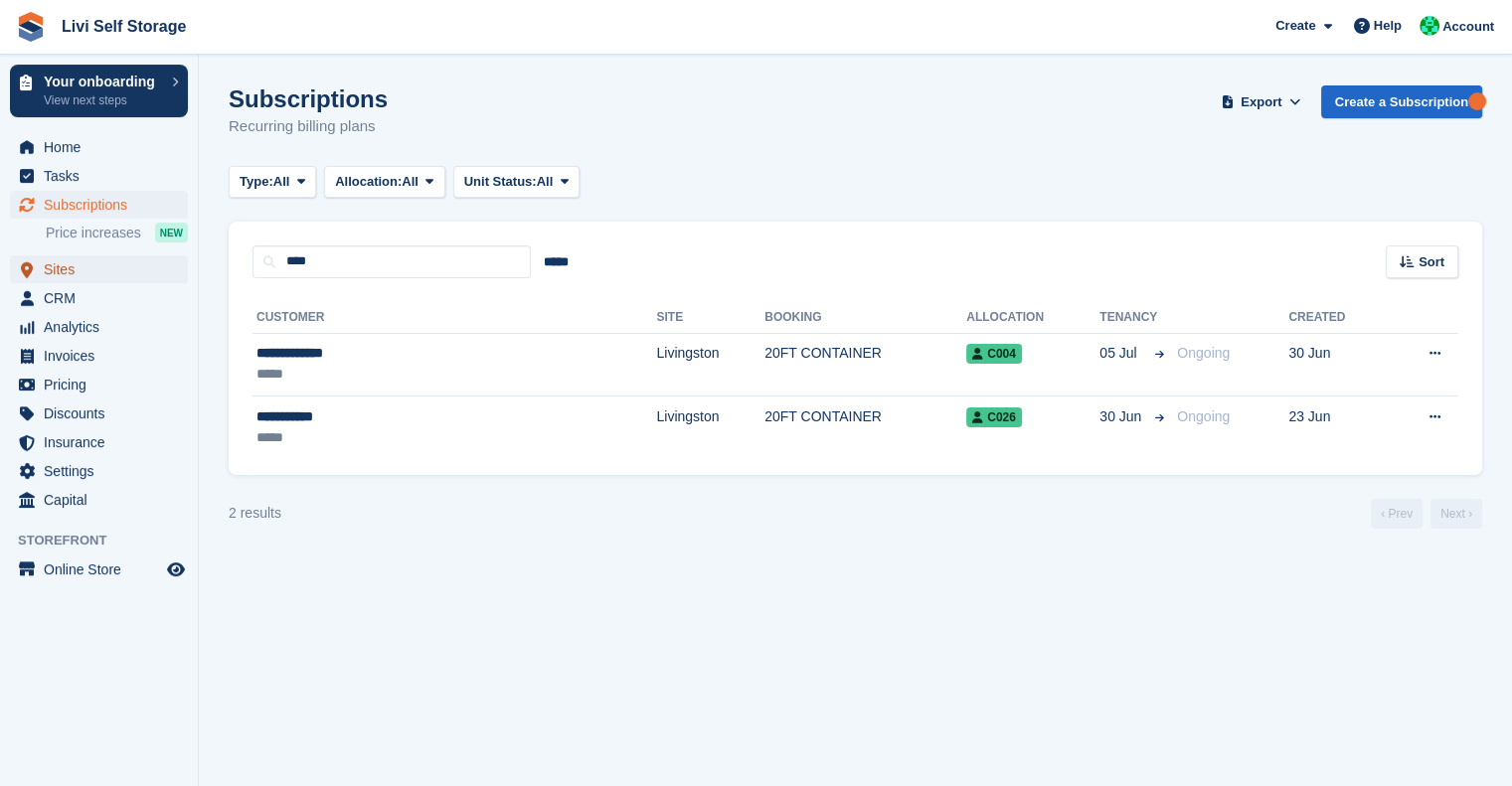click on "Sites" at bounding box center (103, 269) 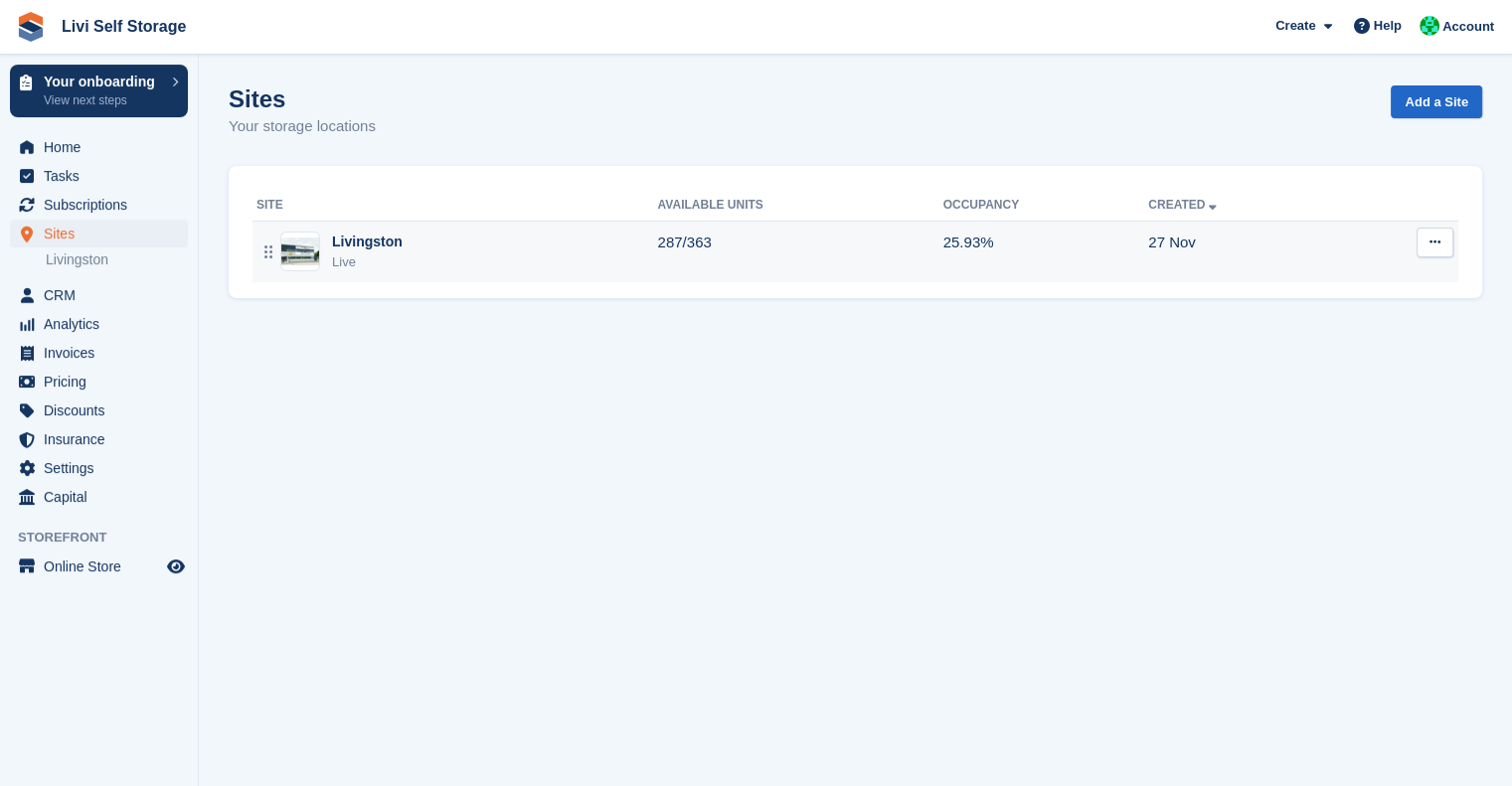 click on "Livingston" at bounding box center (367, 241) 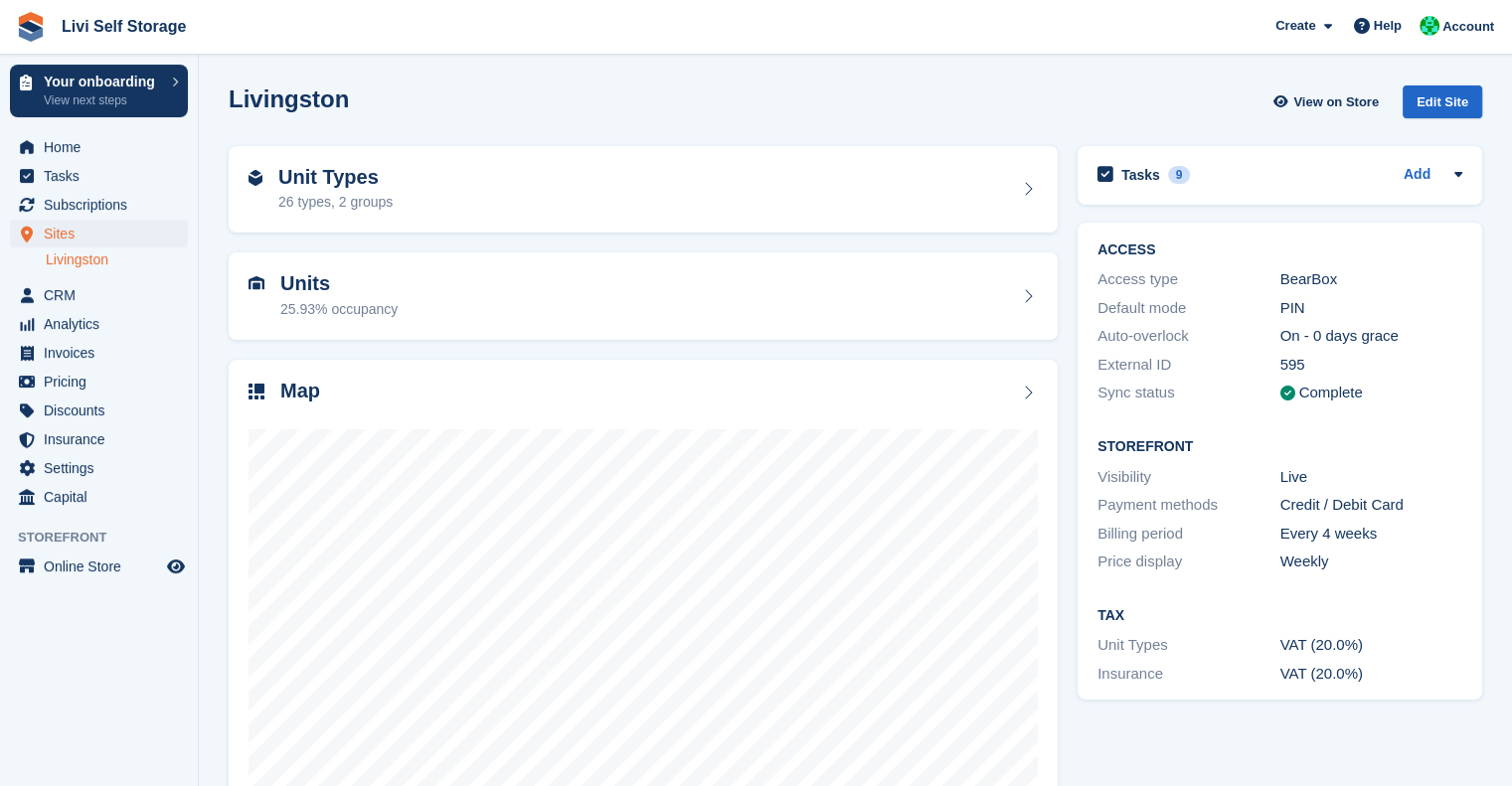 scroll, scrollTop: 16, scrollLeft: 0, axis: vertical 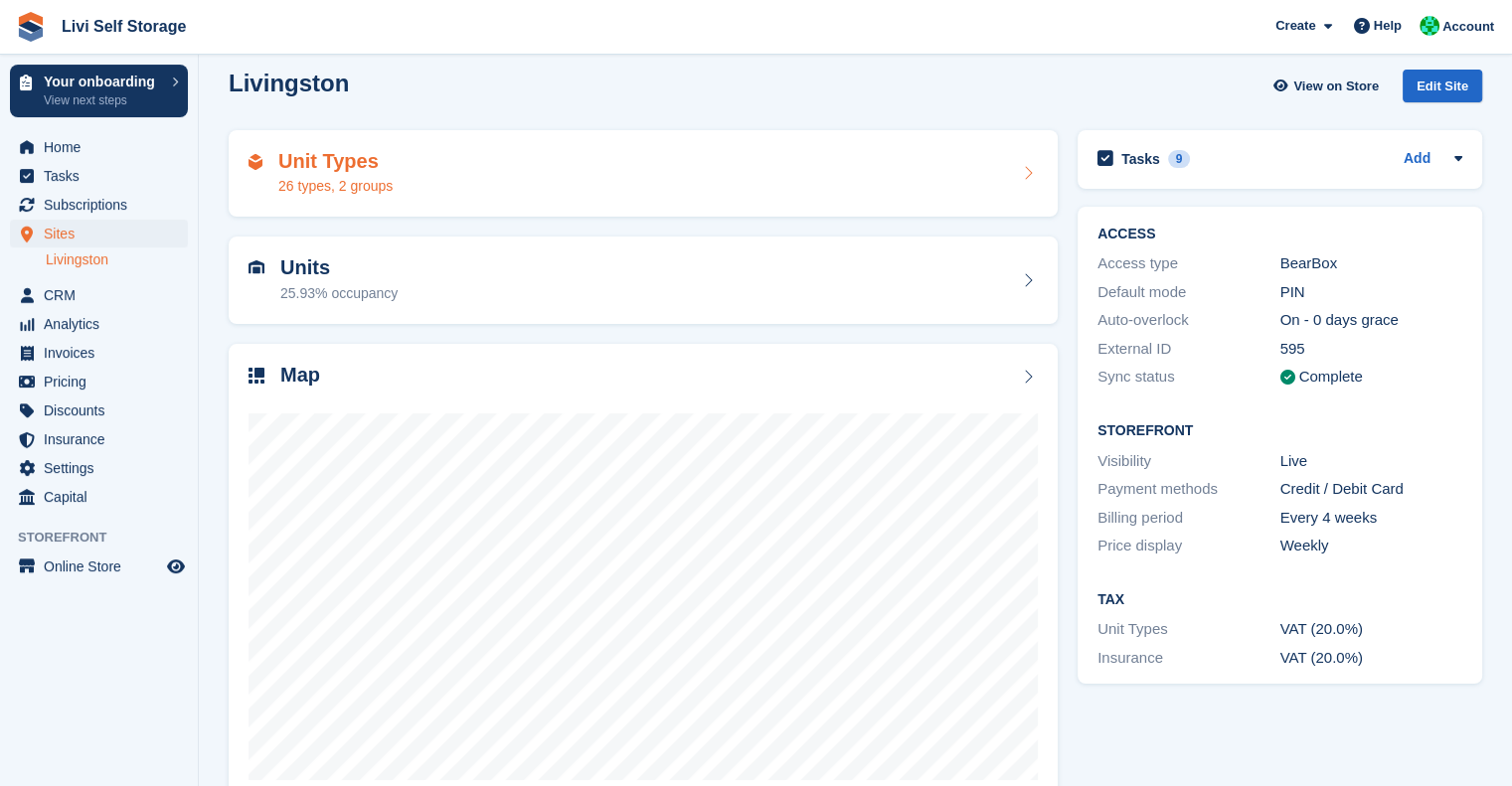 click on "Unit Types
26 types, 2 groups" at bounding box center [643, 174] 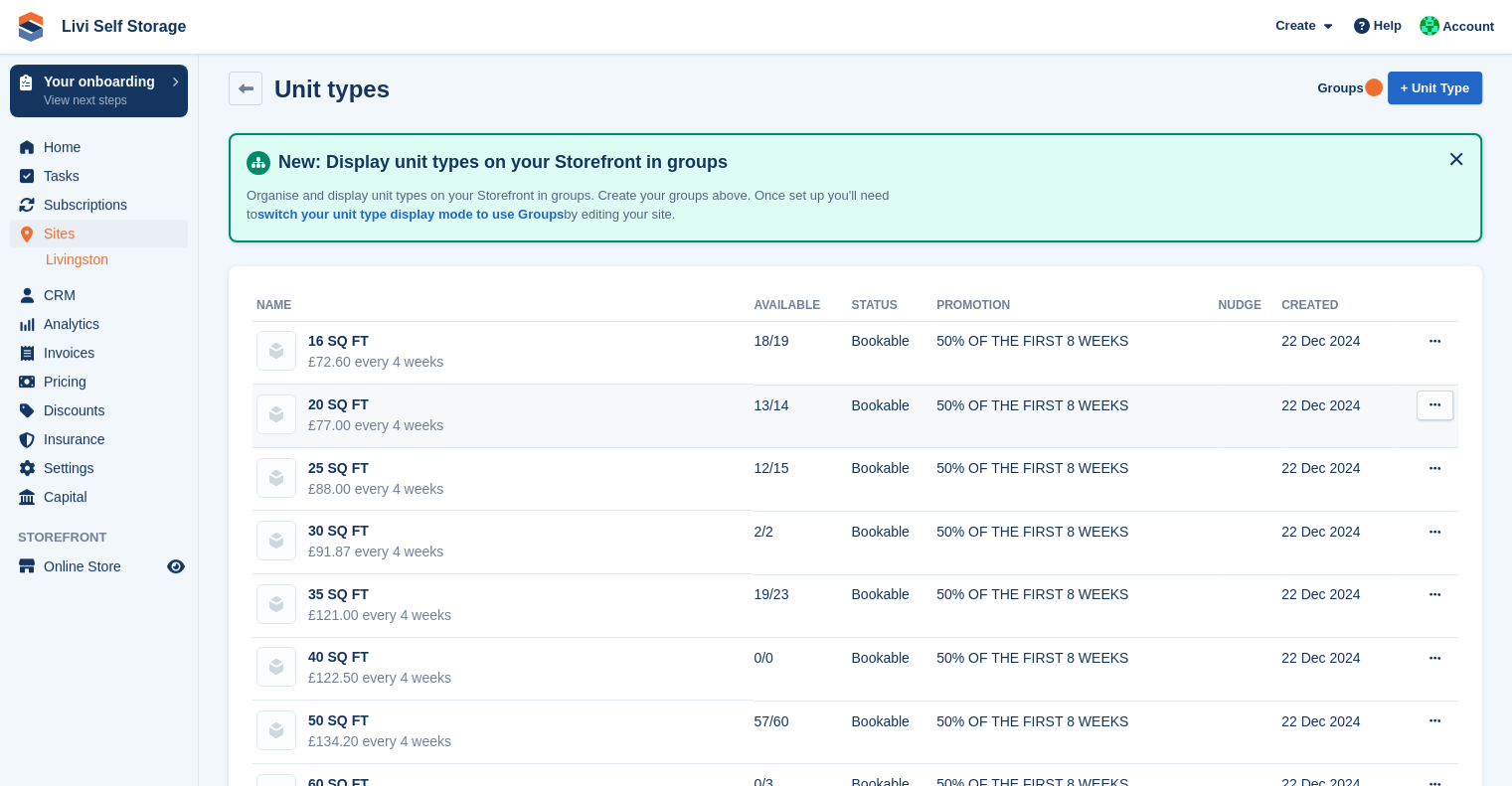 scroll, scrollTop: 0, scrollLeft: 0, axis: both 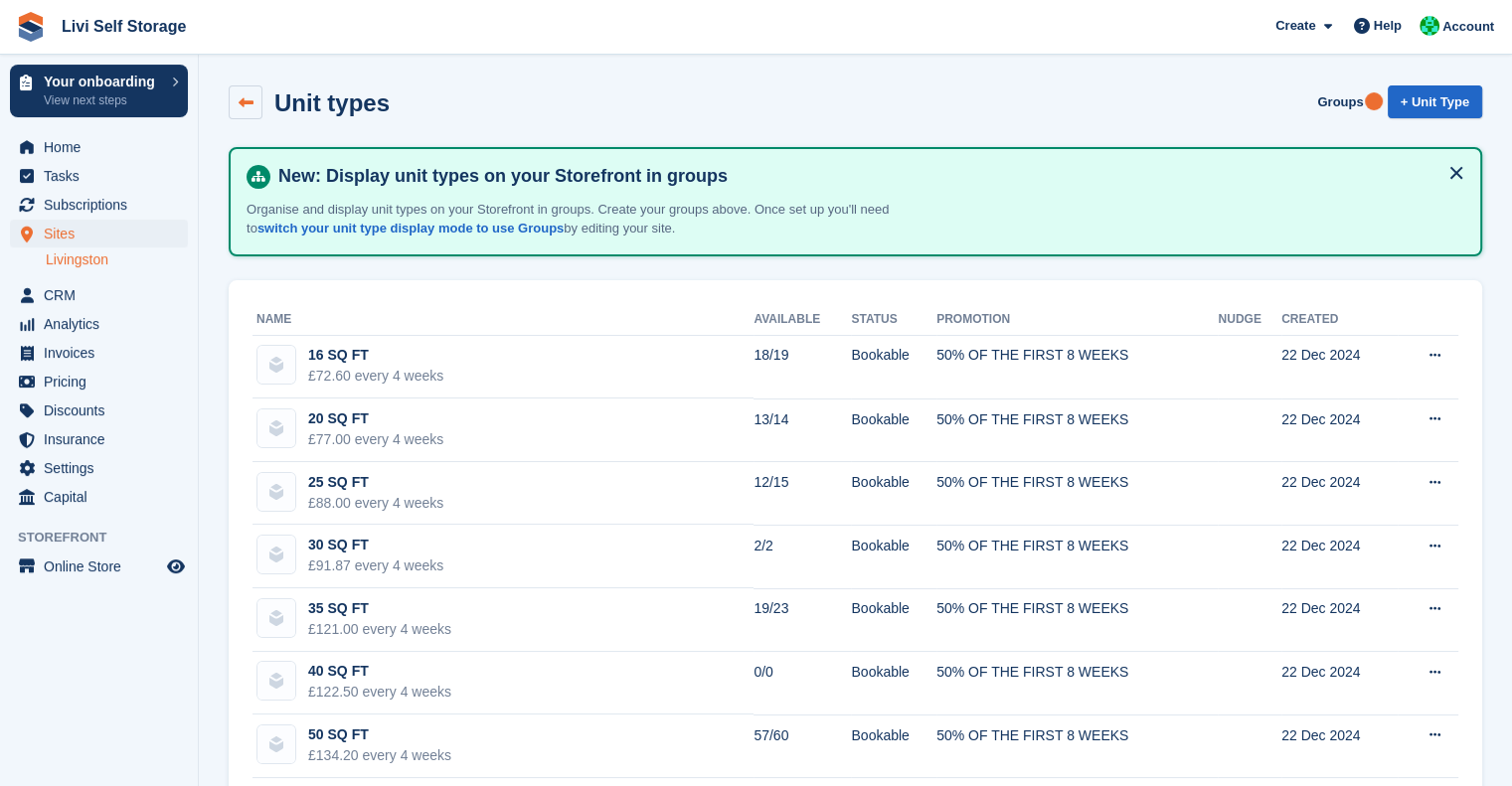 click at bounding box center (246, 102) 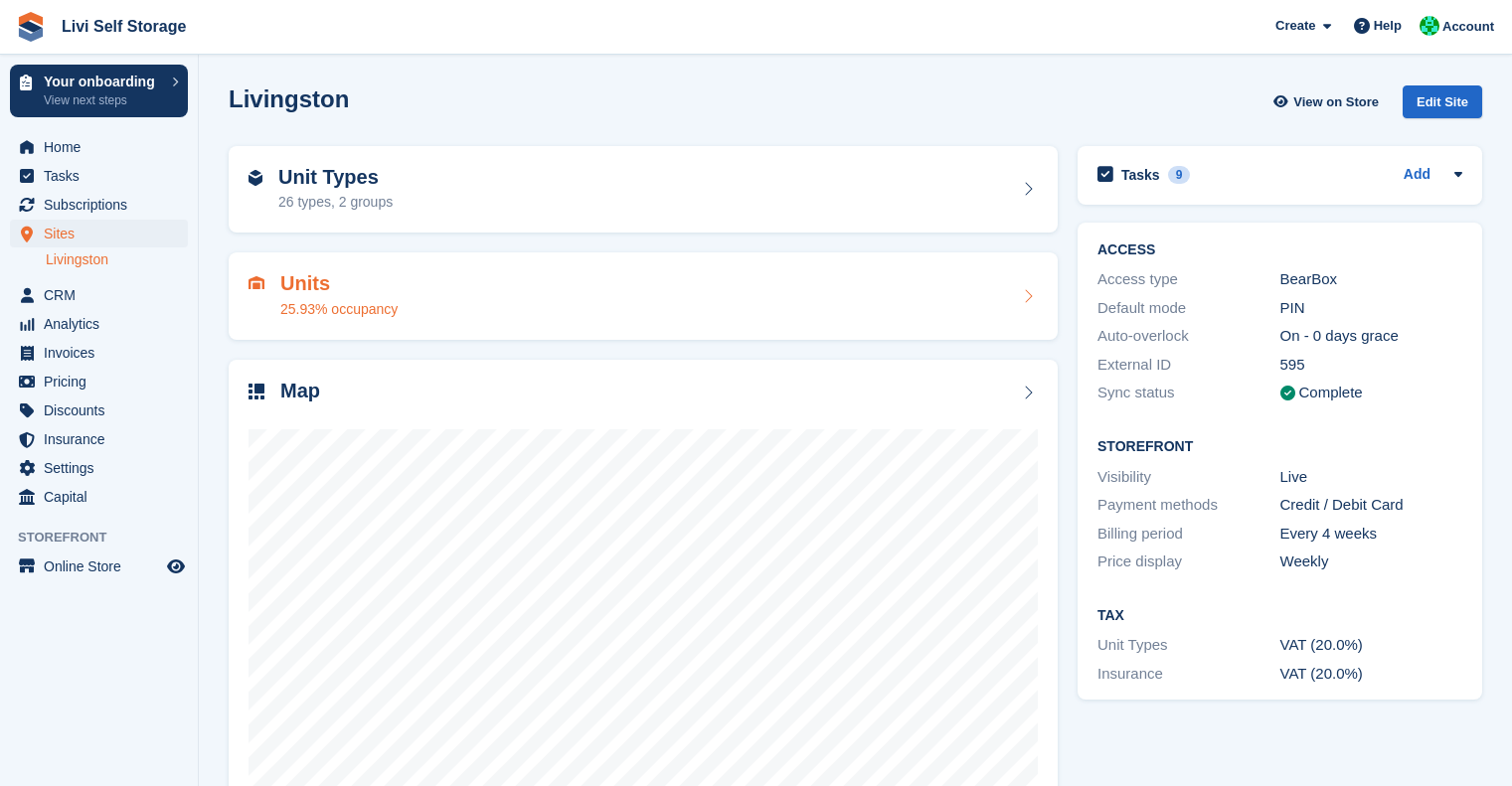 scroll, scrollTop: 0, scrollLeft: 0, axis: both 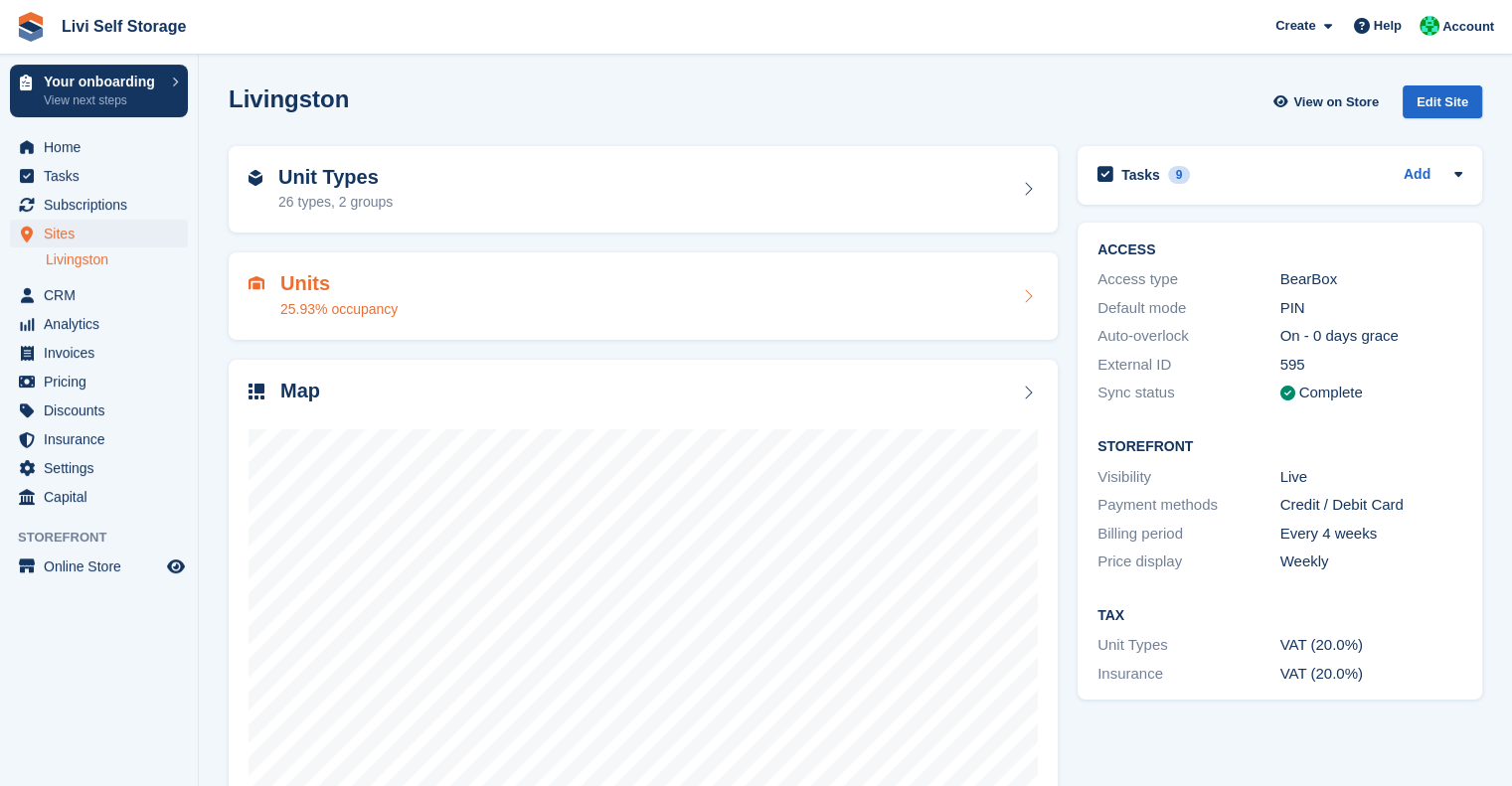 click on "Unit Types" at bounding box center [335, 177] 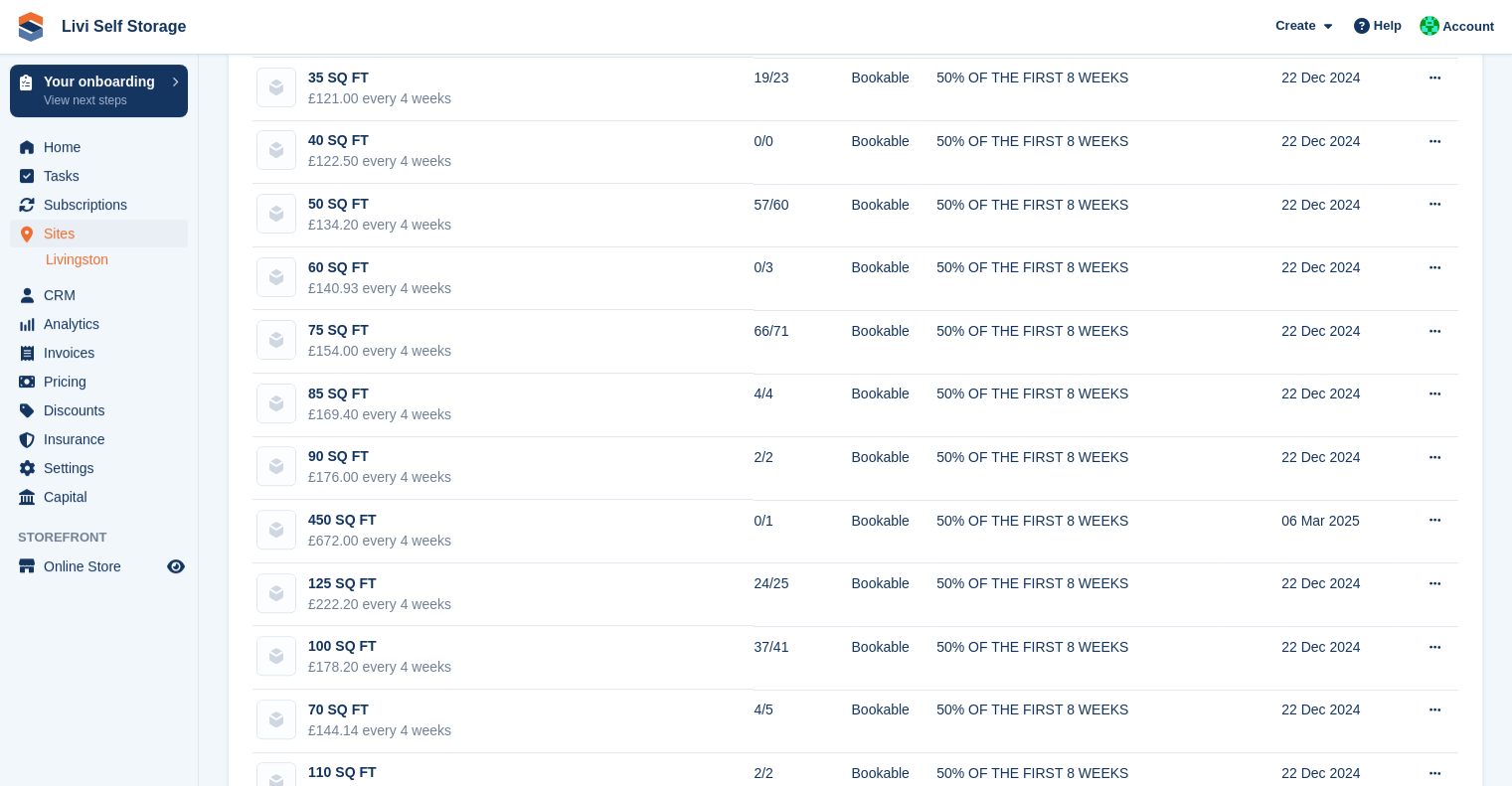 scroll, scrollTop: 0, scrollLeft: 0, axis: both 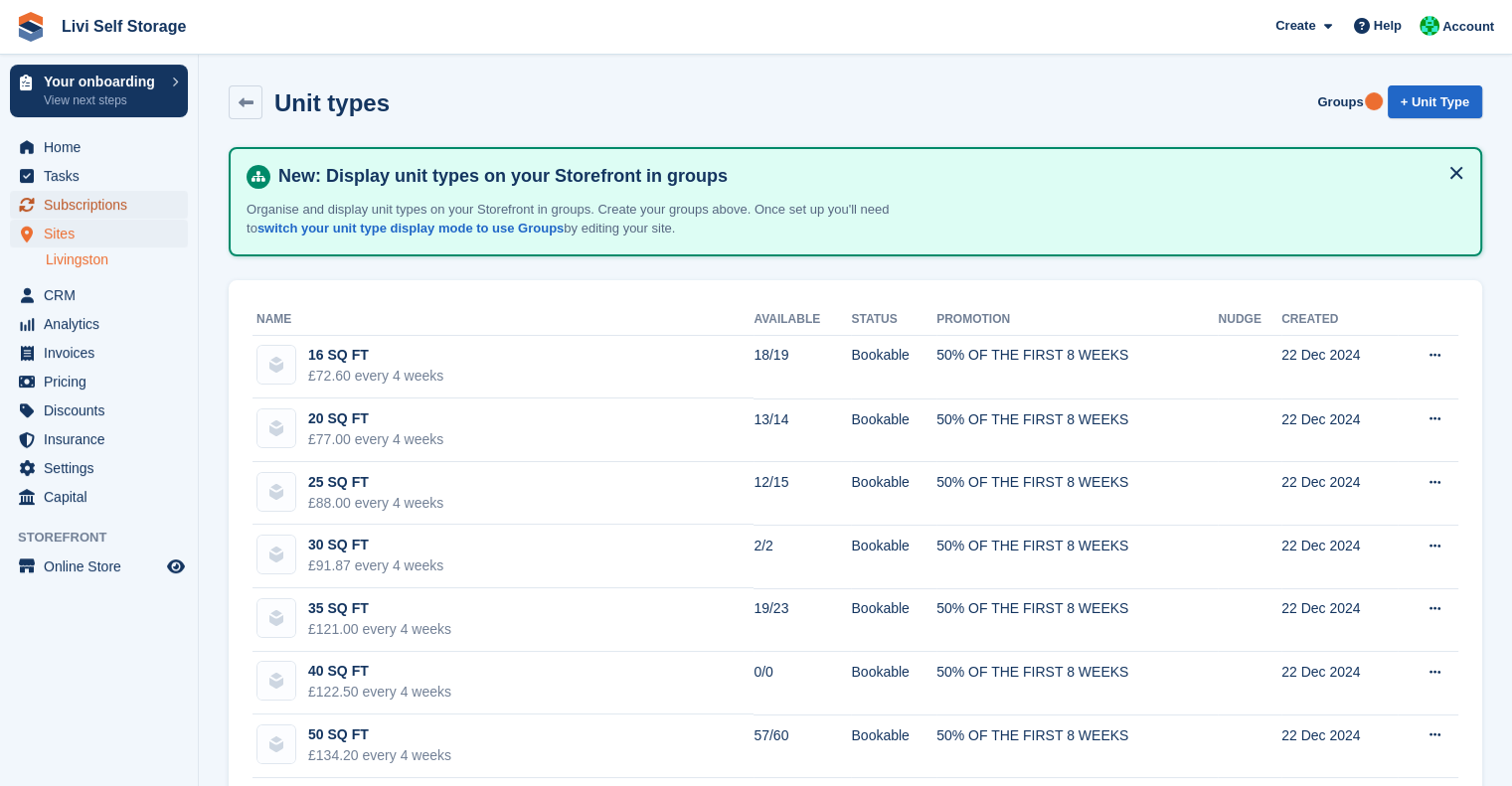 click on "Subscriptions" at bounding box center [103, 205] 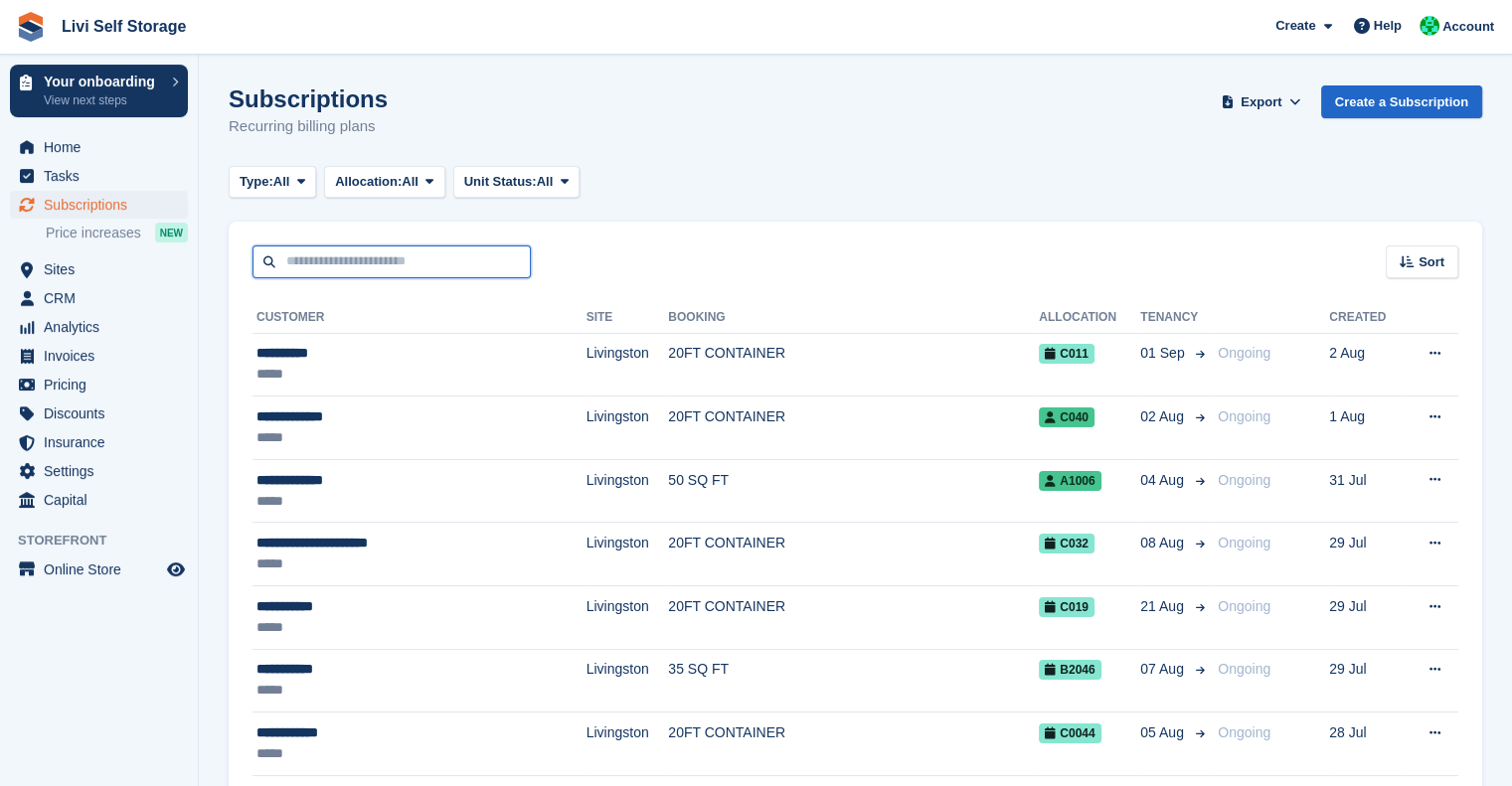 click at bounding box center (392, 261) 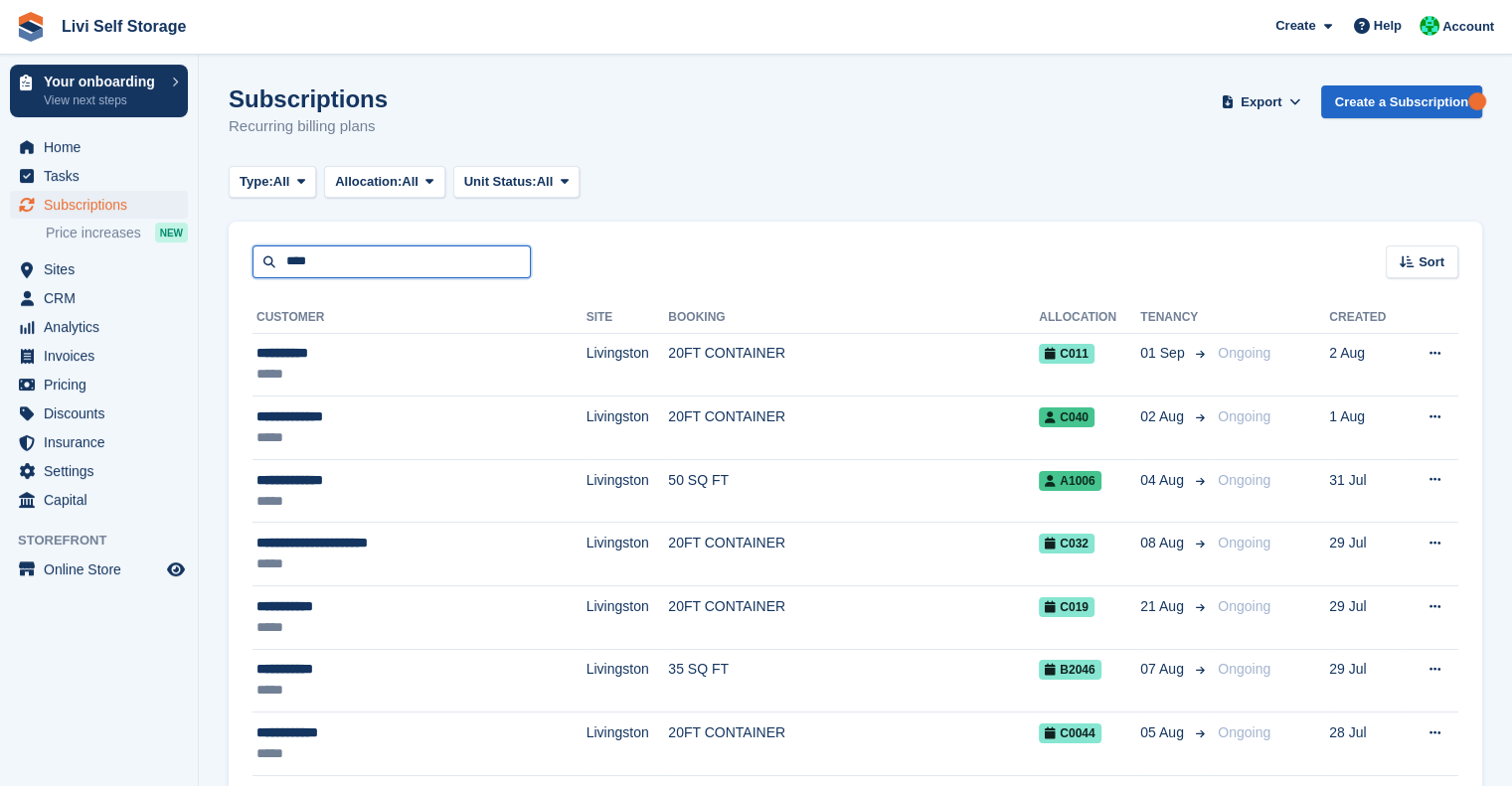 type on "****" 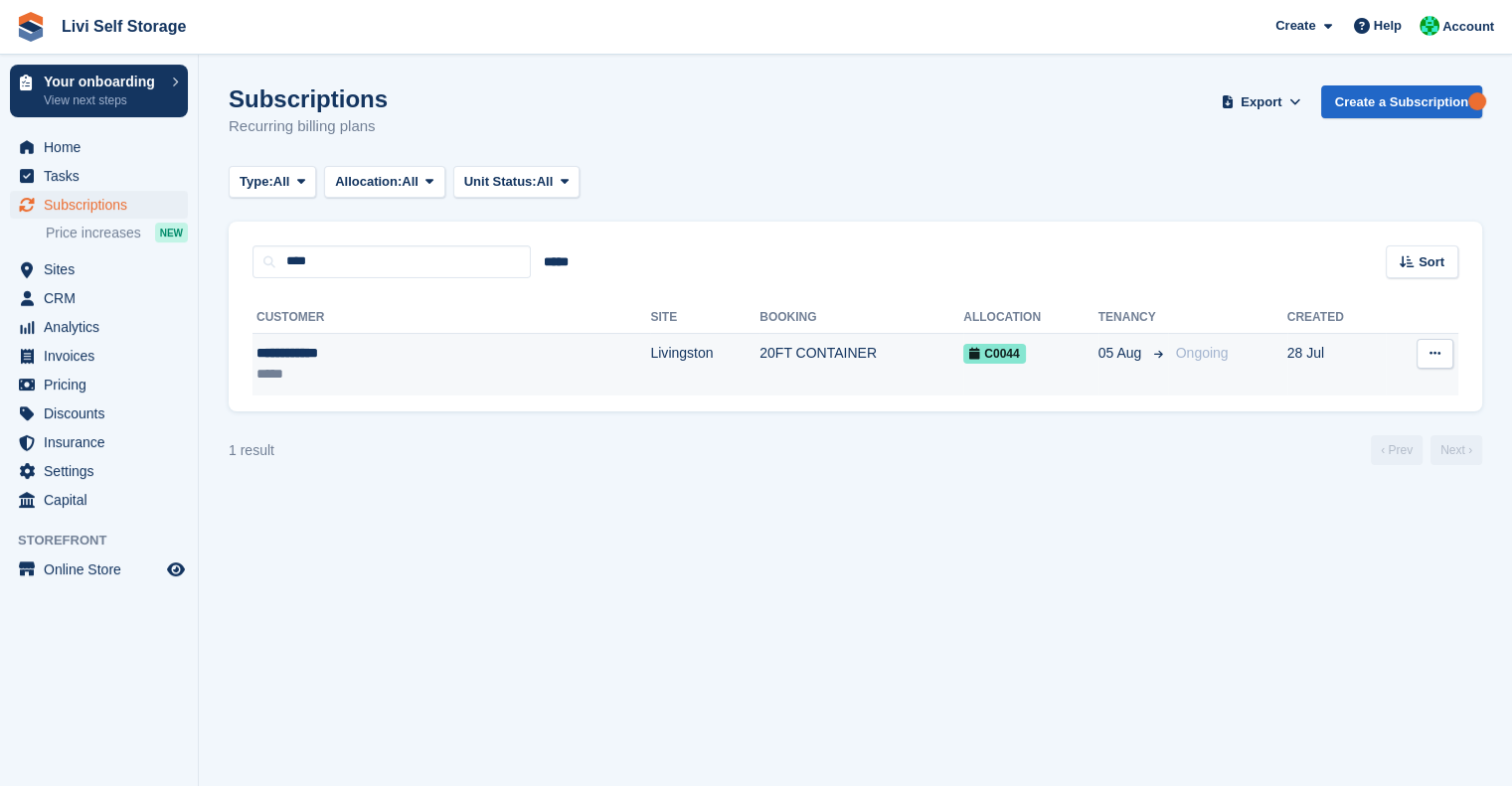 click on "**********" at bounding box center [369, 353] 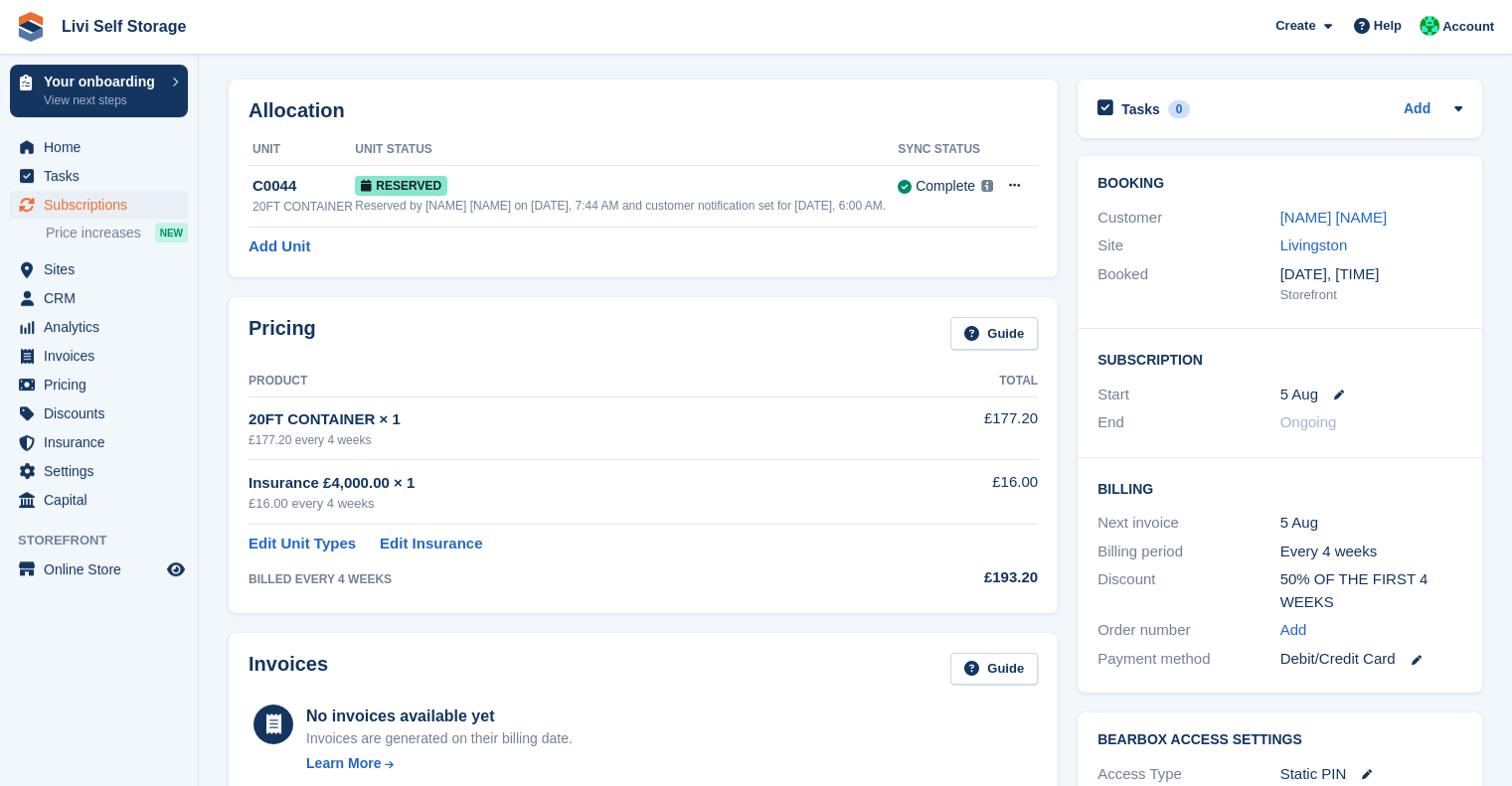 scroll, scrollTop: 67, scrollLeft: 0, axis: vertical 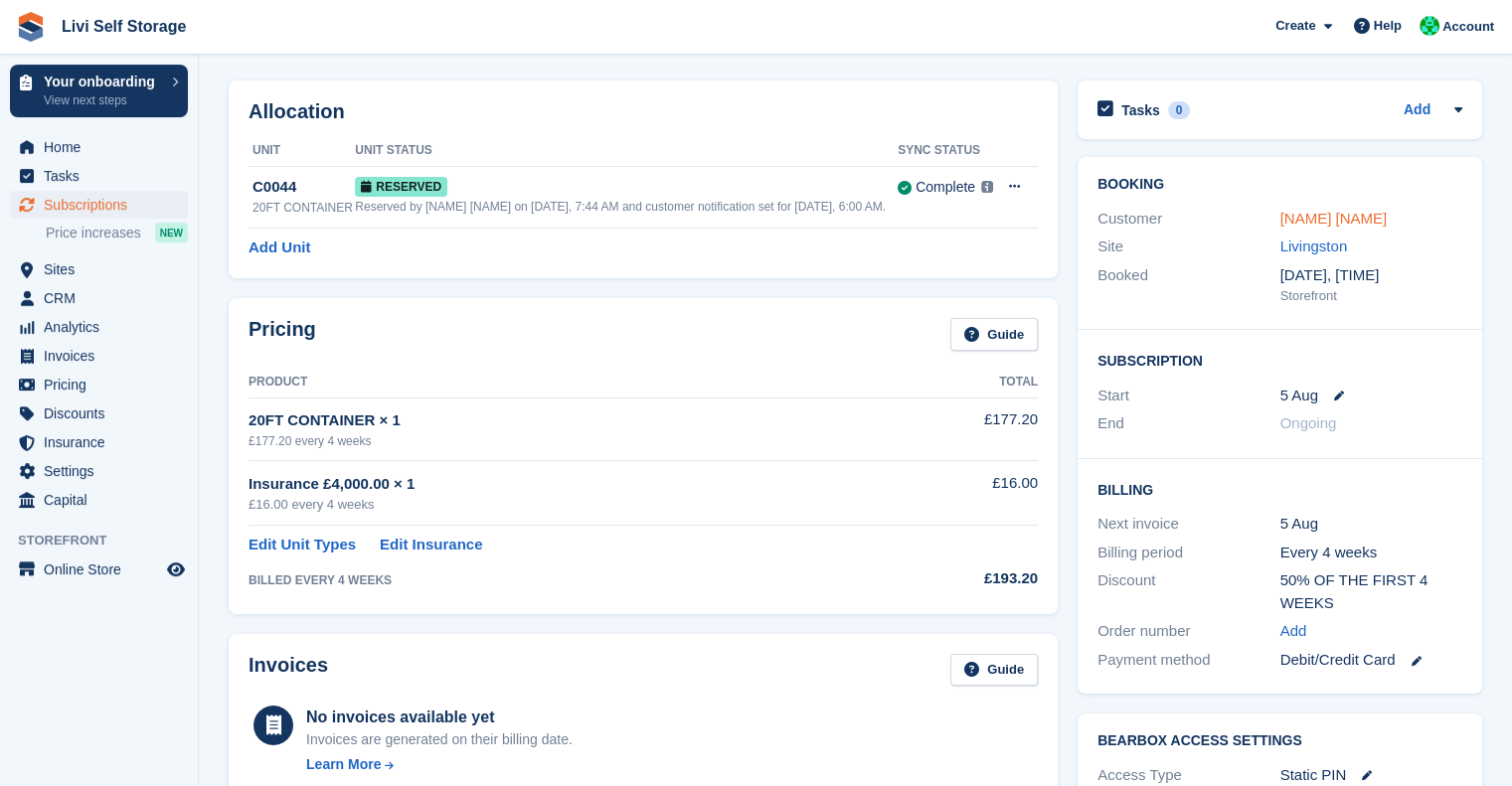 click on "Lynn Thomson" at bounding box center (1334, 218) 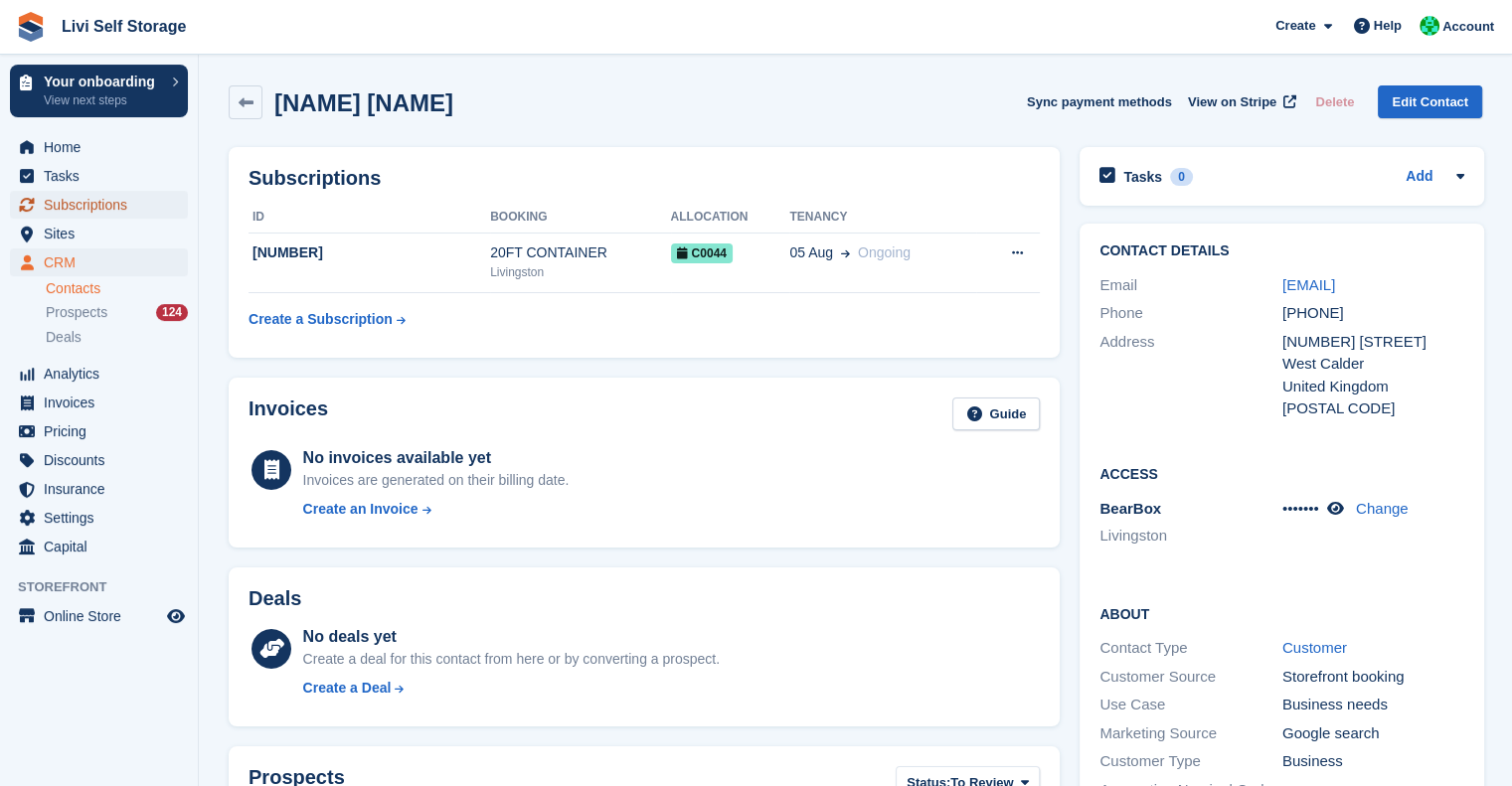 click on "Subscriptions" at bounding box center (103, 205) 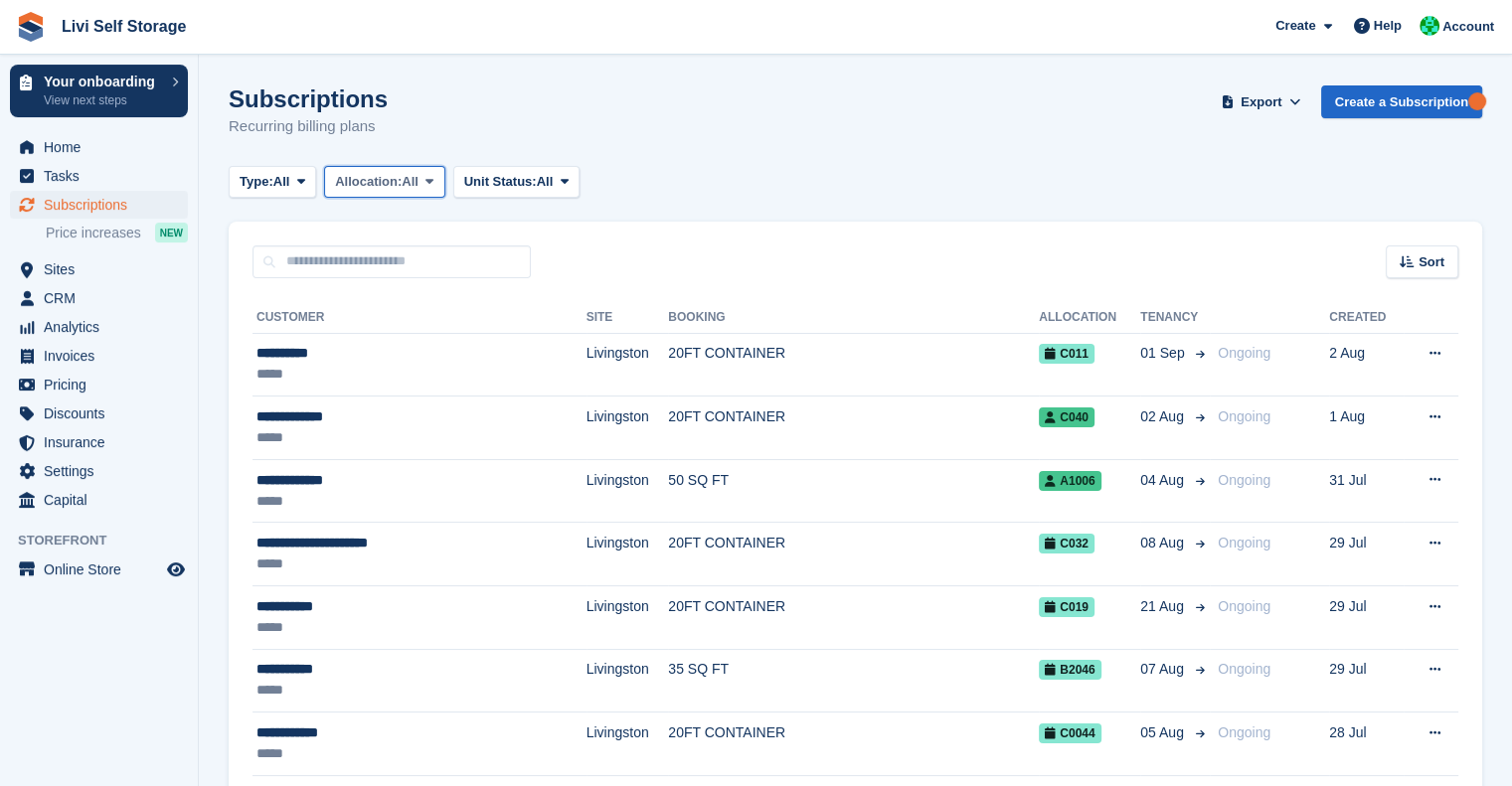 click on "All" at bounding box center (410, 182) 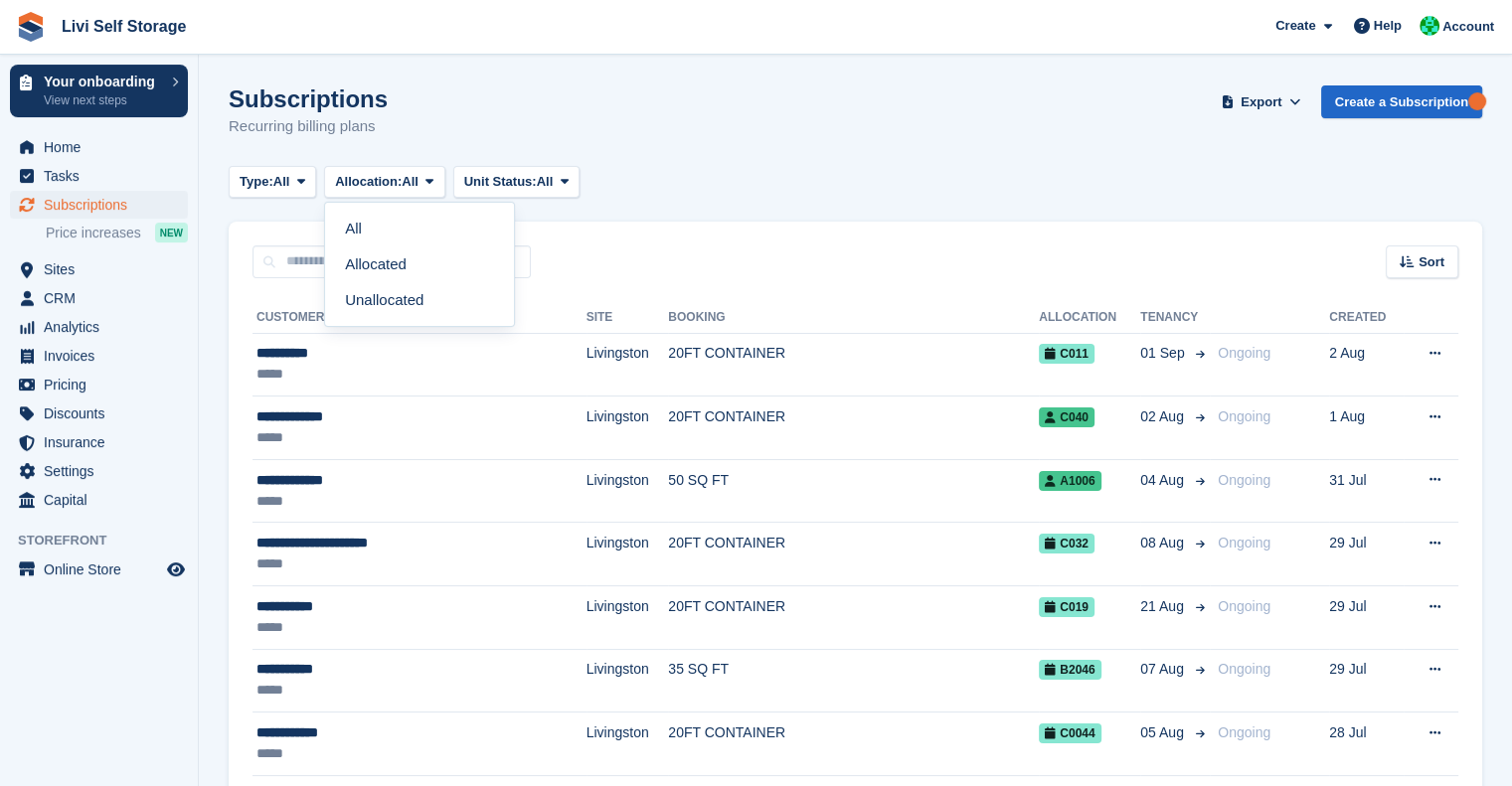 click on "Subscriptions
Recurring billing plans
Export
Export Subscriptions
Export a CSV of all Subscriptions which match the current filters.
Please allow time for large exports.
Start Export
Create a Subscription
Type:
All
All
Upcoming
Previous
Active
Ending
Allocation:
All
All
Allocated
Unallocated
Unit Status:
All" at bounding box center (855, 1825) 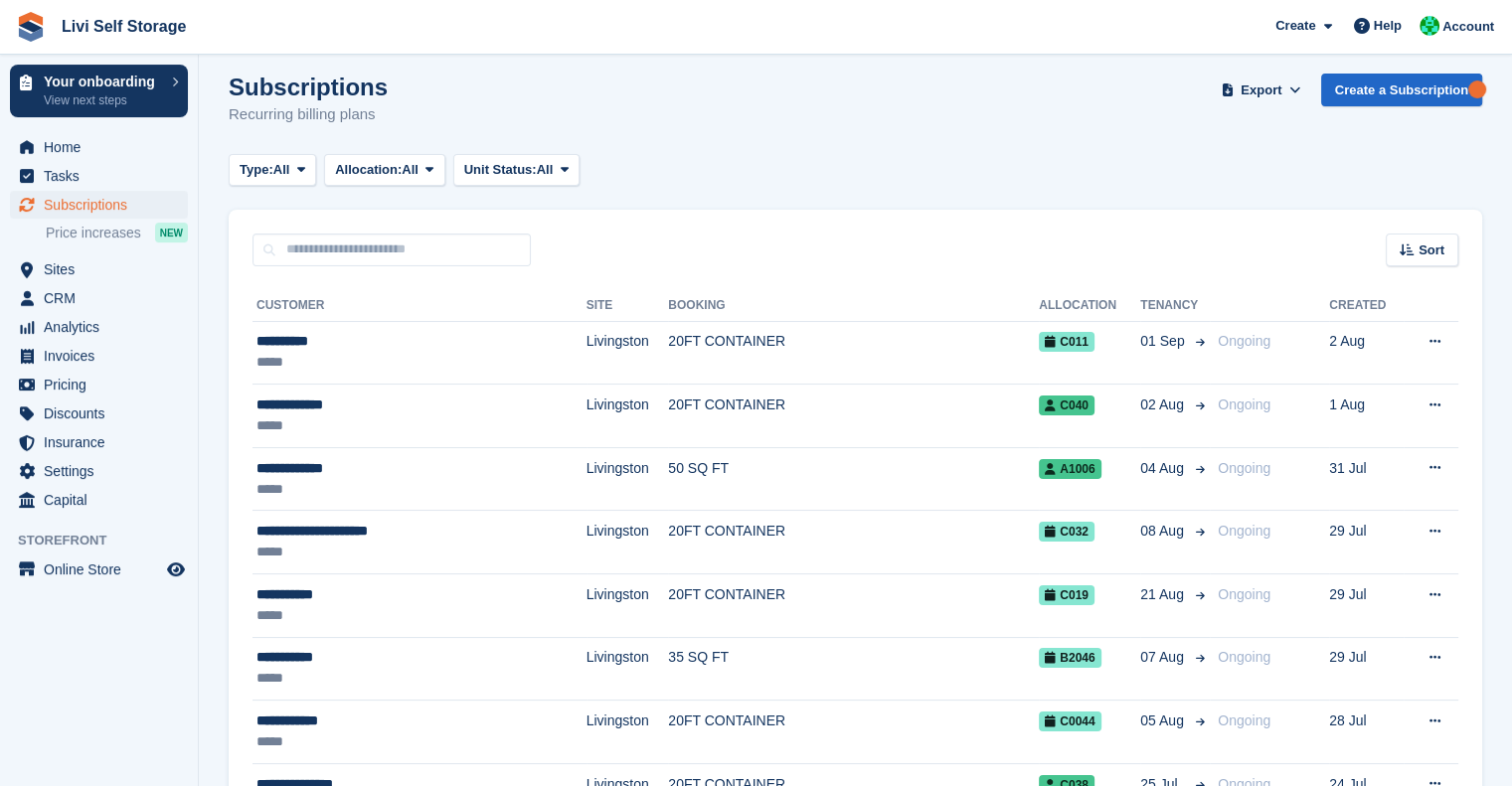scroll, scrollTop: 0, scrollLeft: 0, axis: both 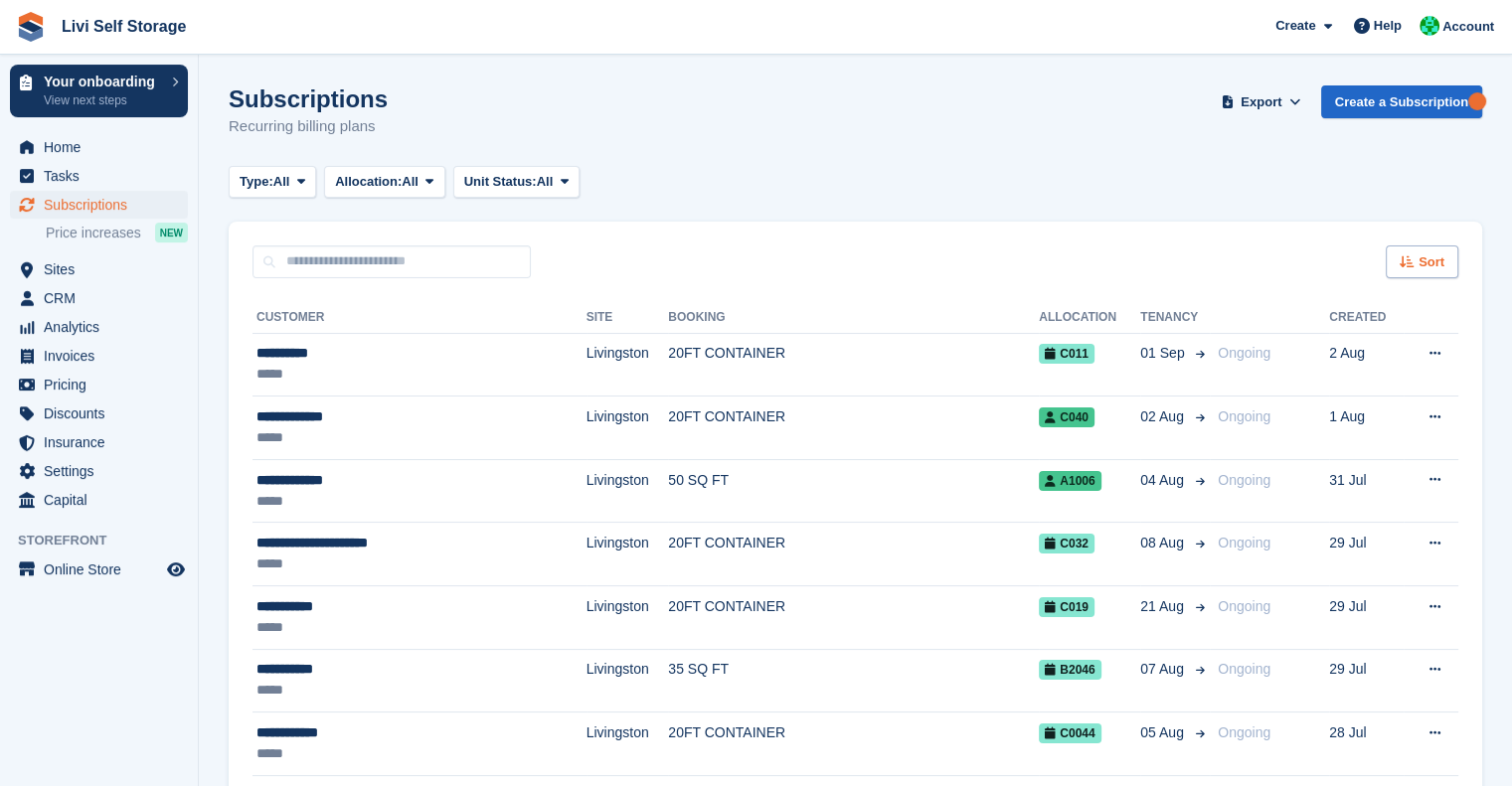 click on "Sort" at bounding box center [1422, 261] 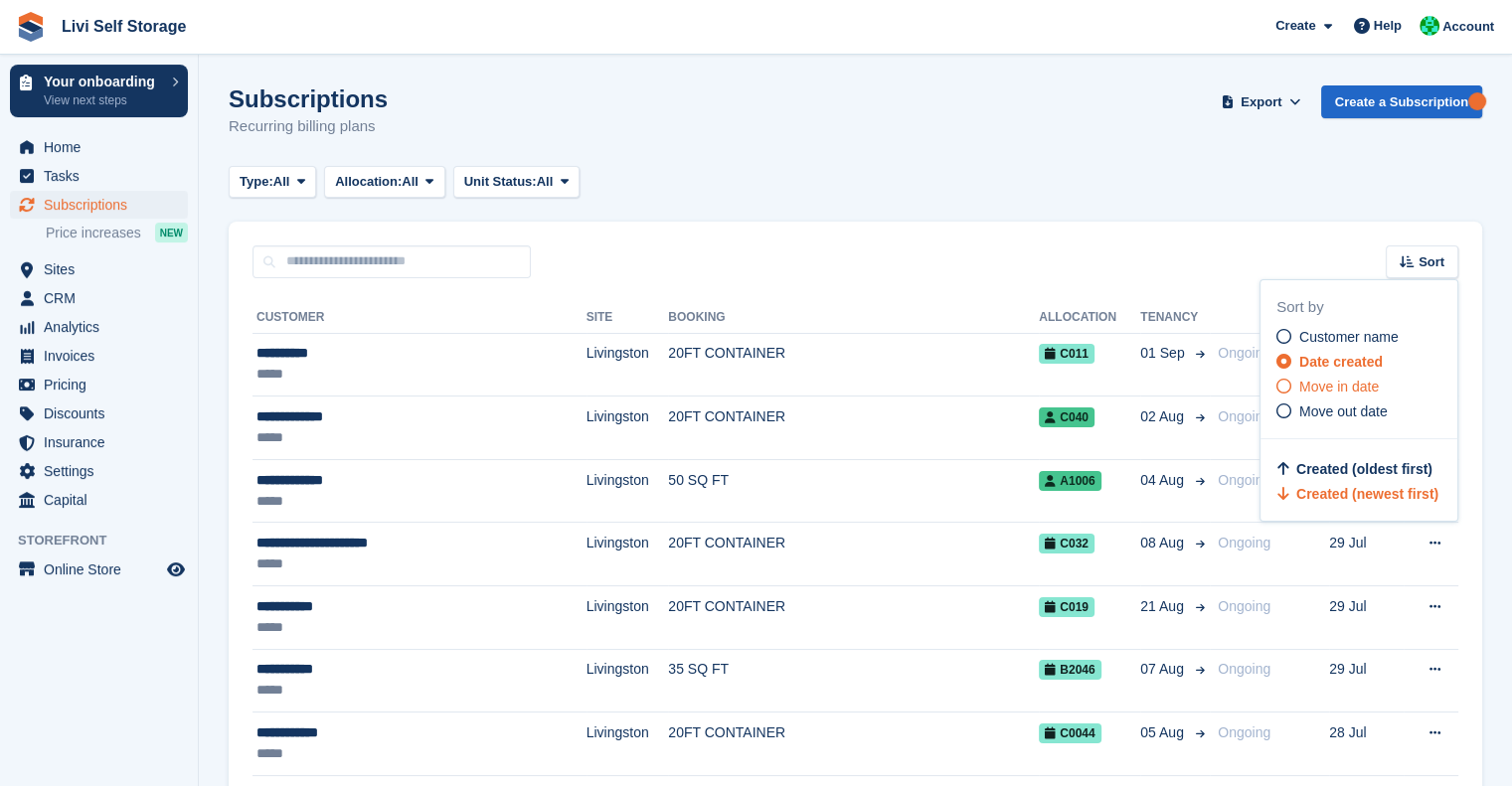 click on "Move in date" at bounding box center (1339, 387) 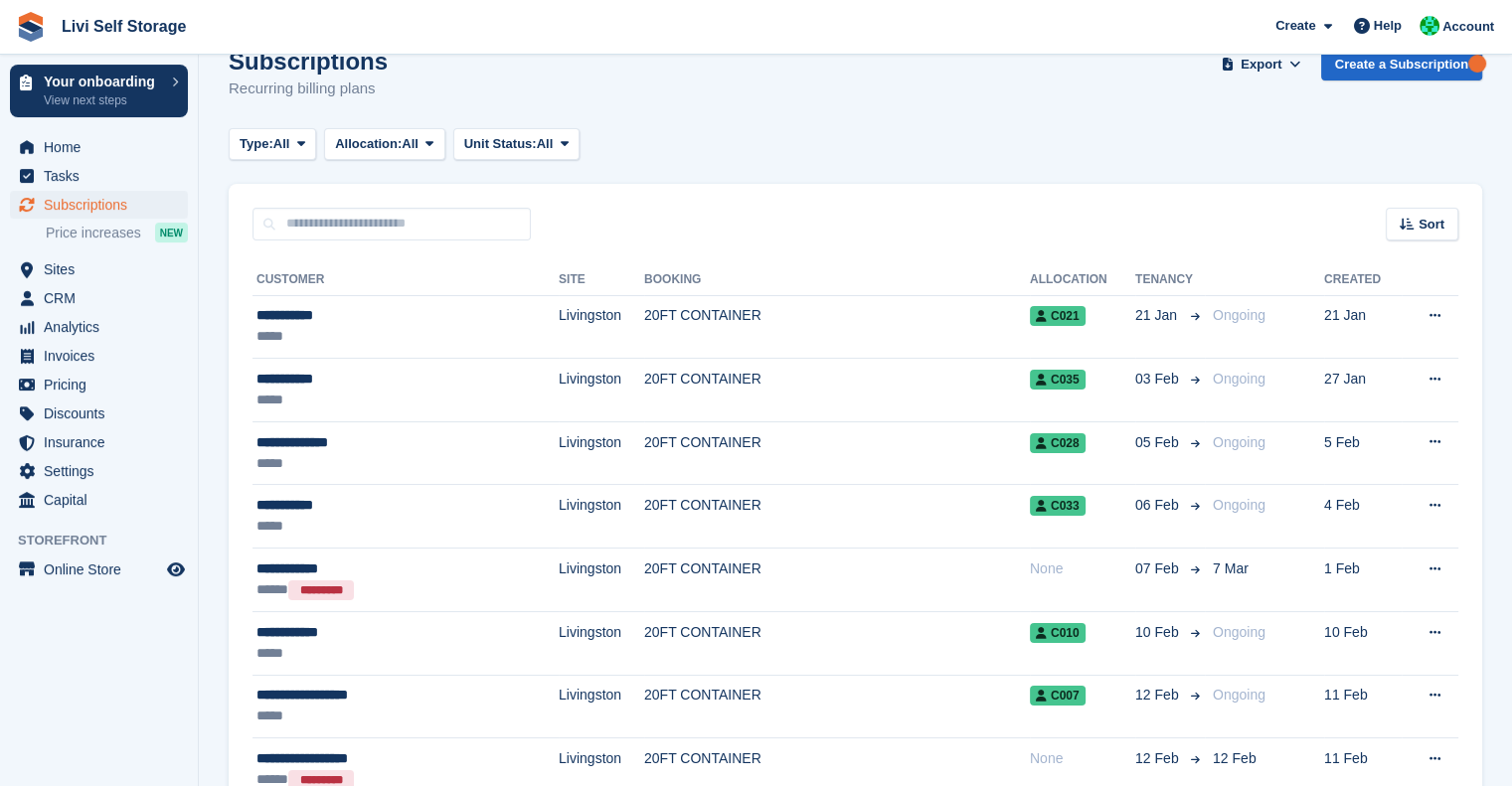scroll, scrollTop: 0, scrollLeft: 0, axis: both 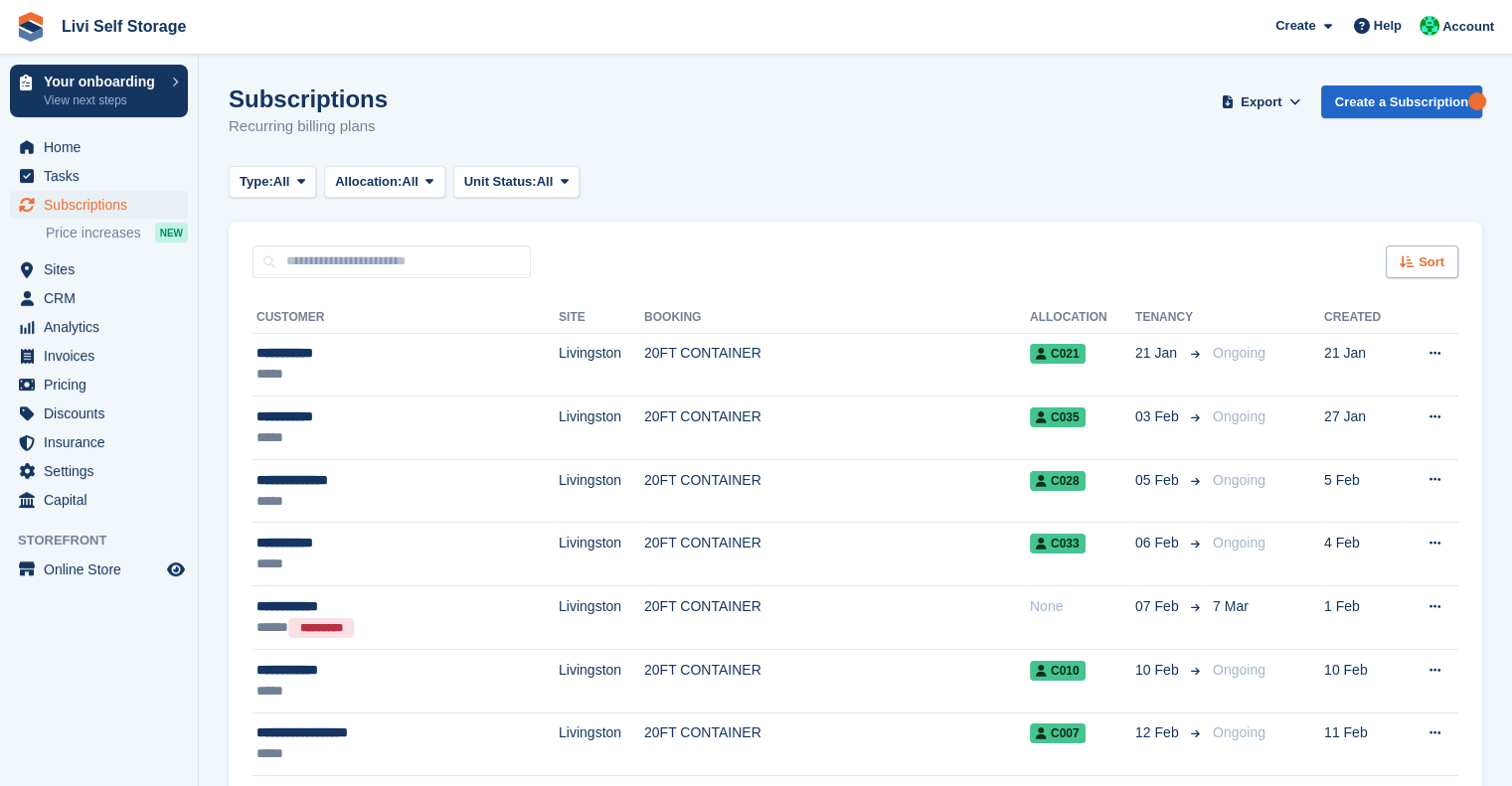 click on "Sort" at bounding box center (1422, 261) 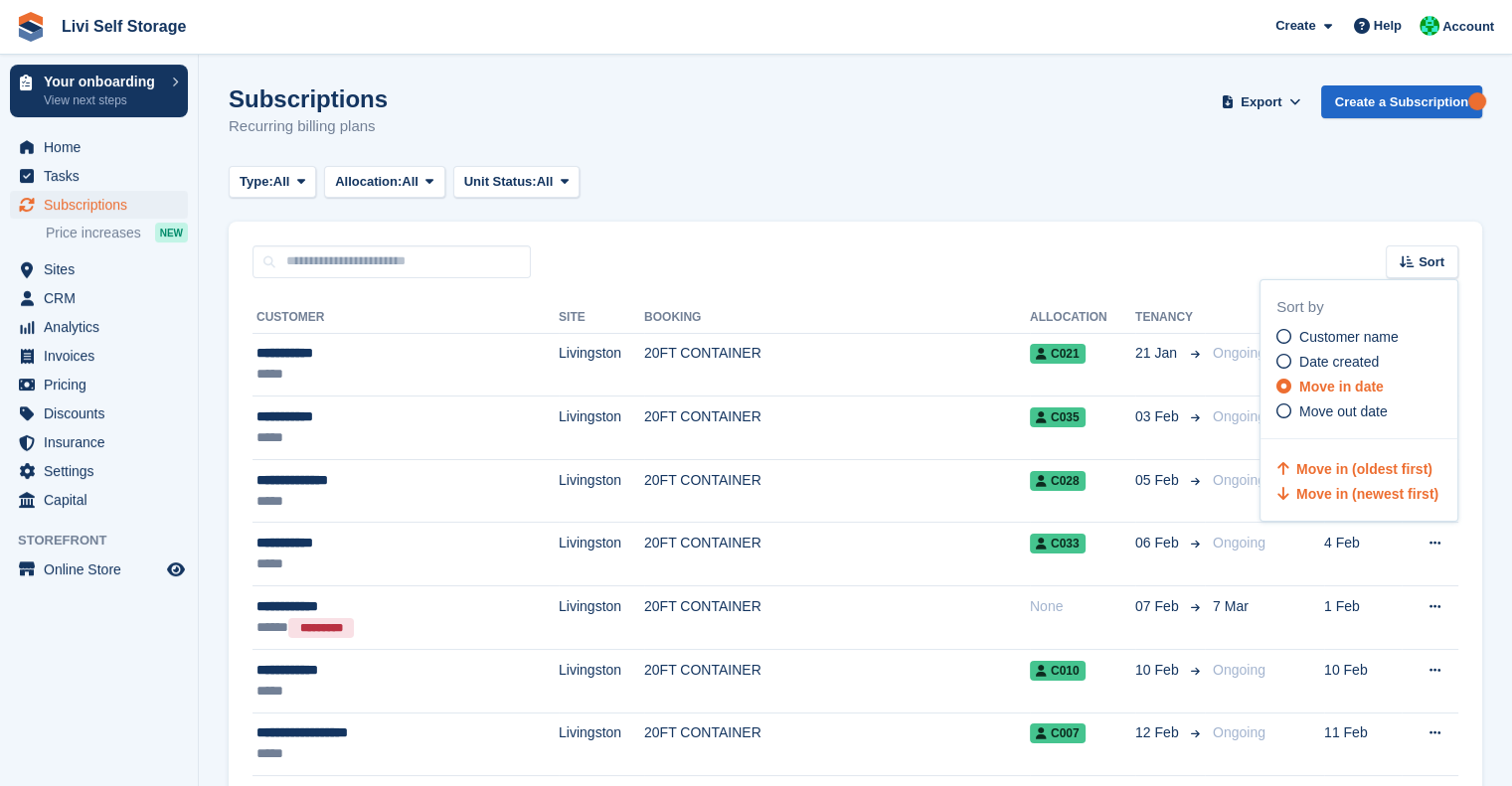 click on "Move in (newest first)" at bounding box center [1367, 494] 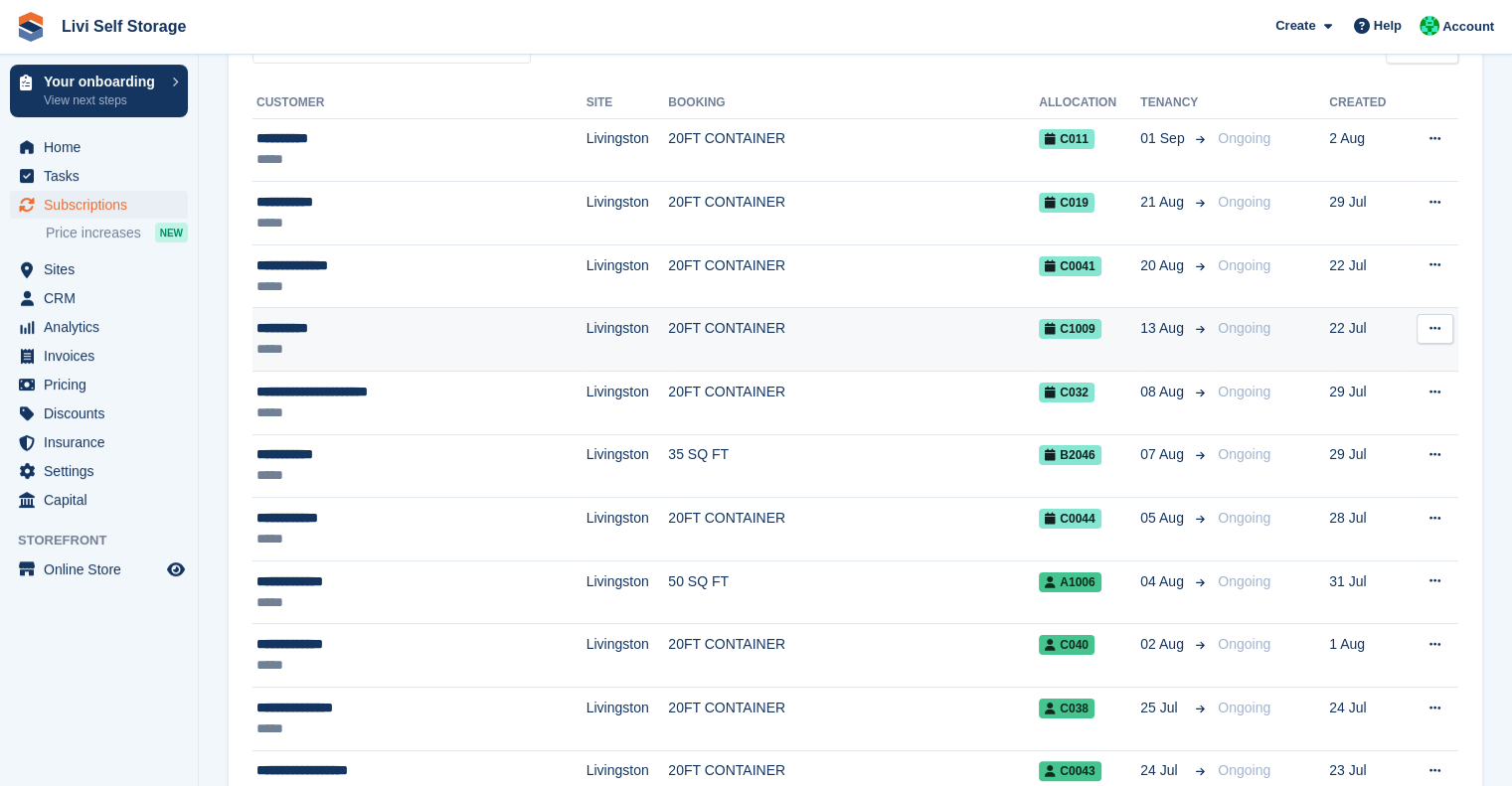 scroll, scrollTop: 217, scrollLeft: 0, axis: vertical 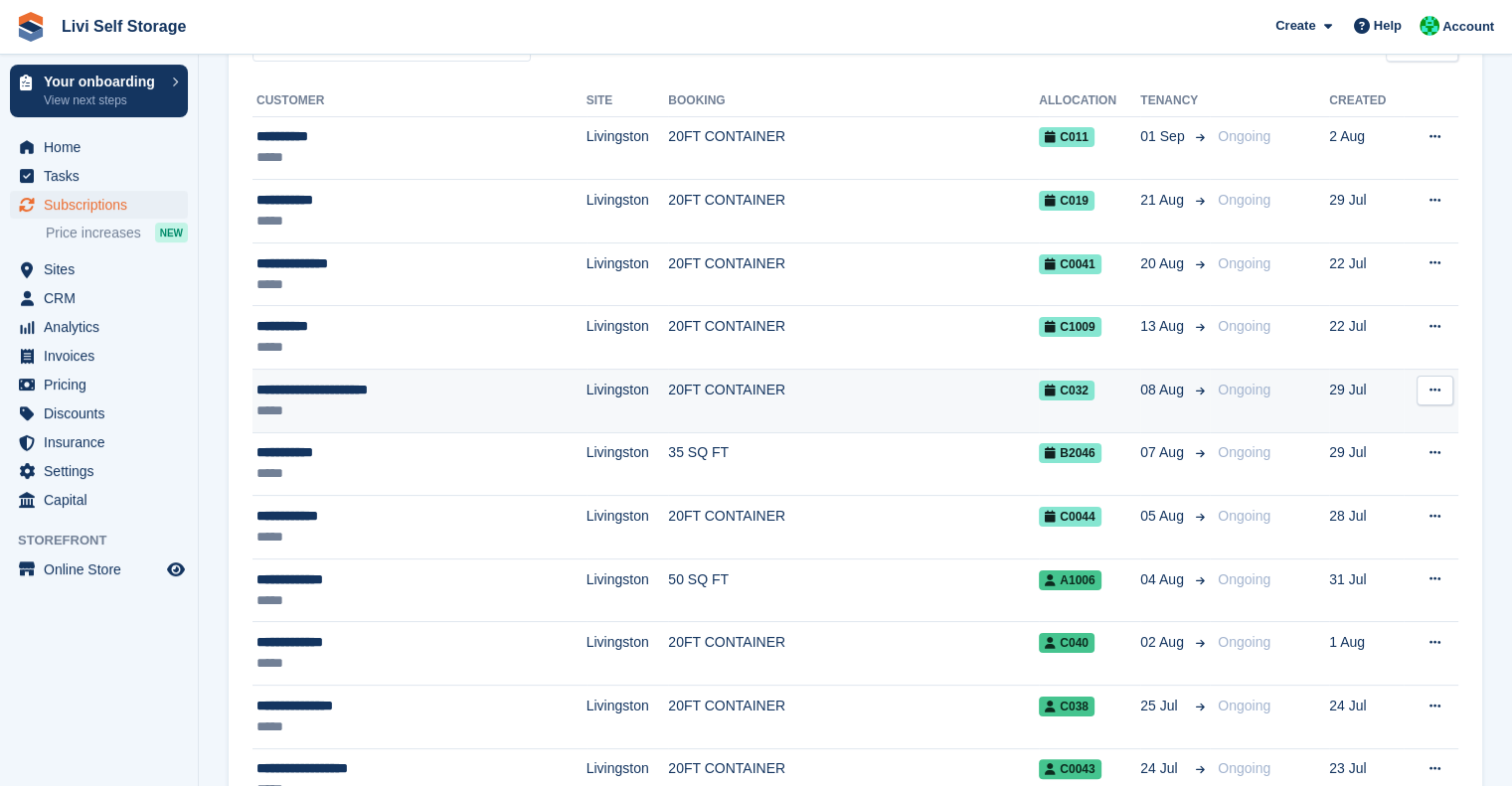 click on "**********" at bounding box center (382, 390) 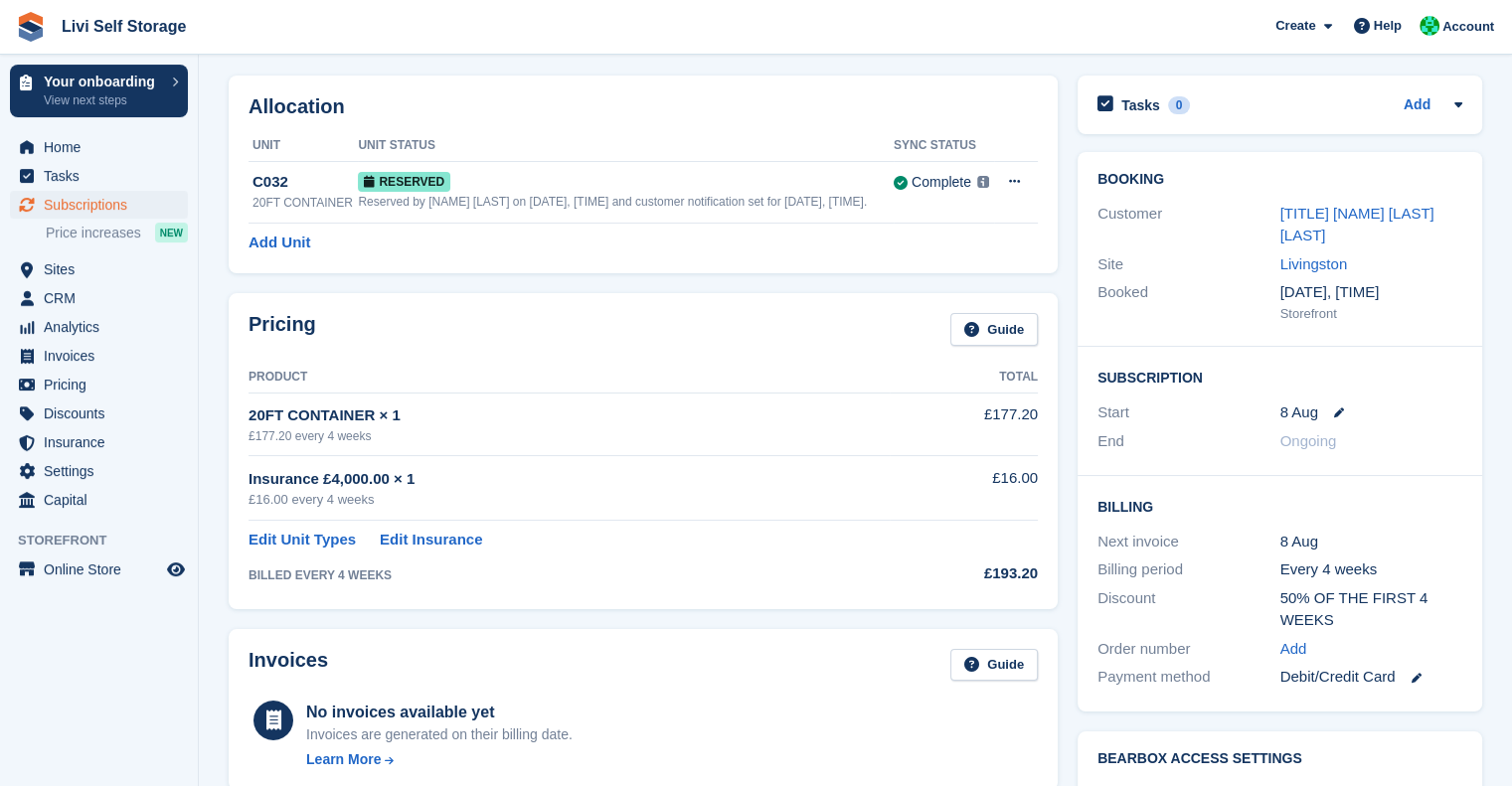 scroll, scrollTop: 0, scrollLeft: 0, axis: both 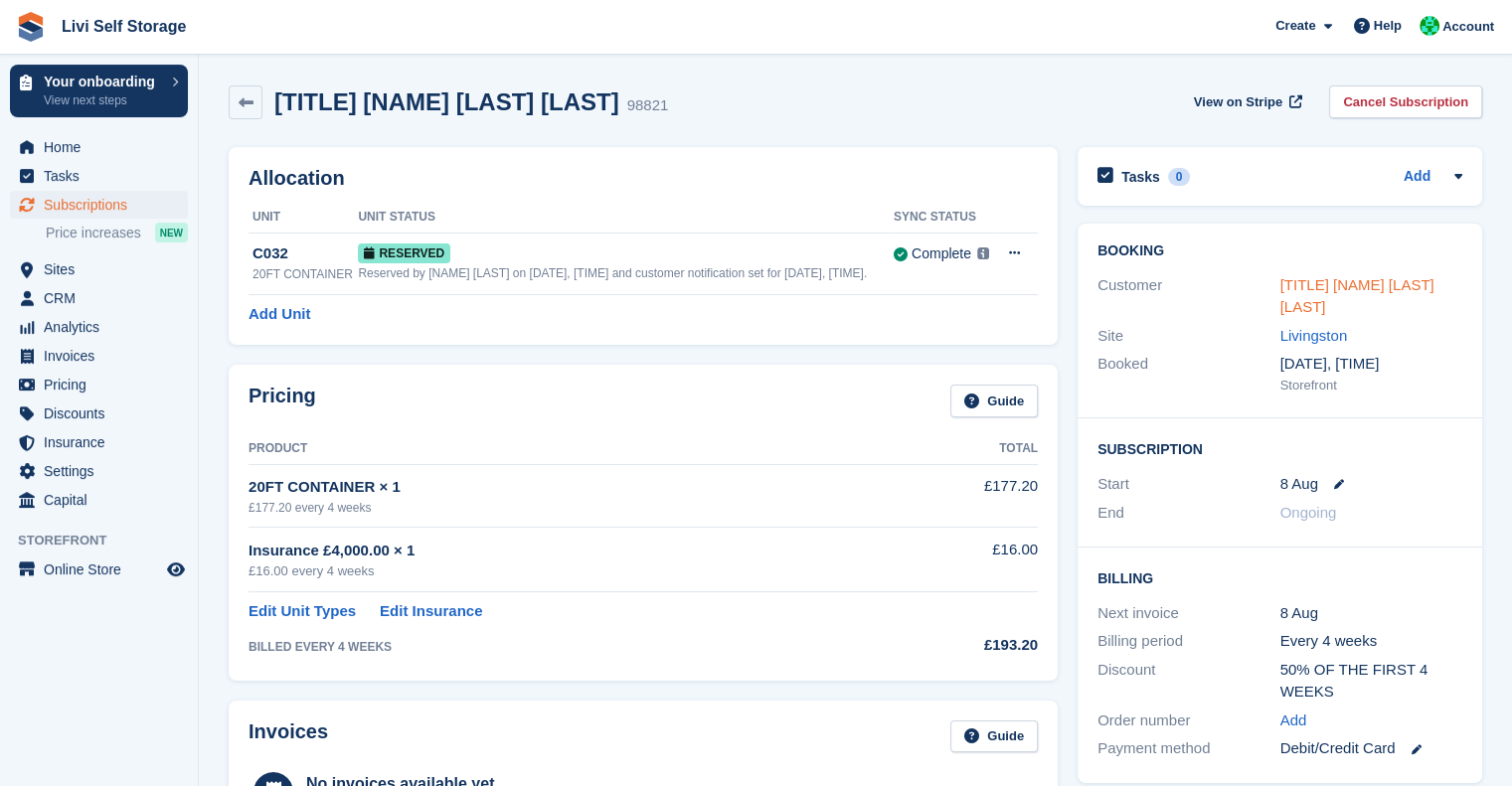 click on "[TITLE] [NAME] [LAST] [LAST]" at bounding box center [1357, 296] 